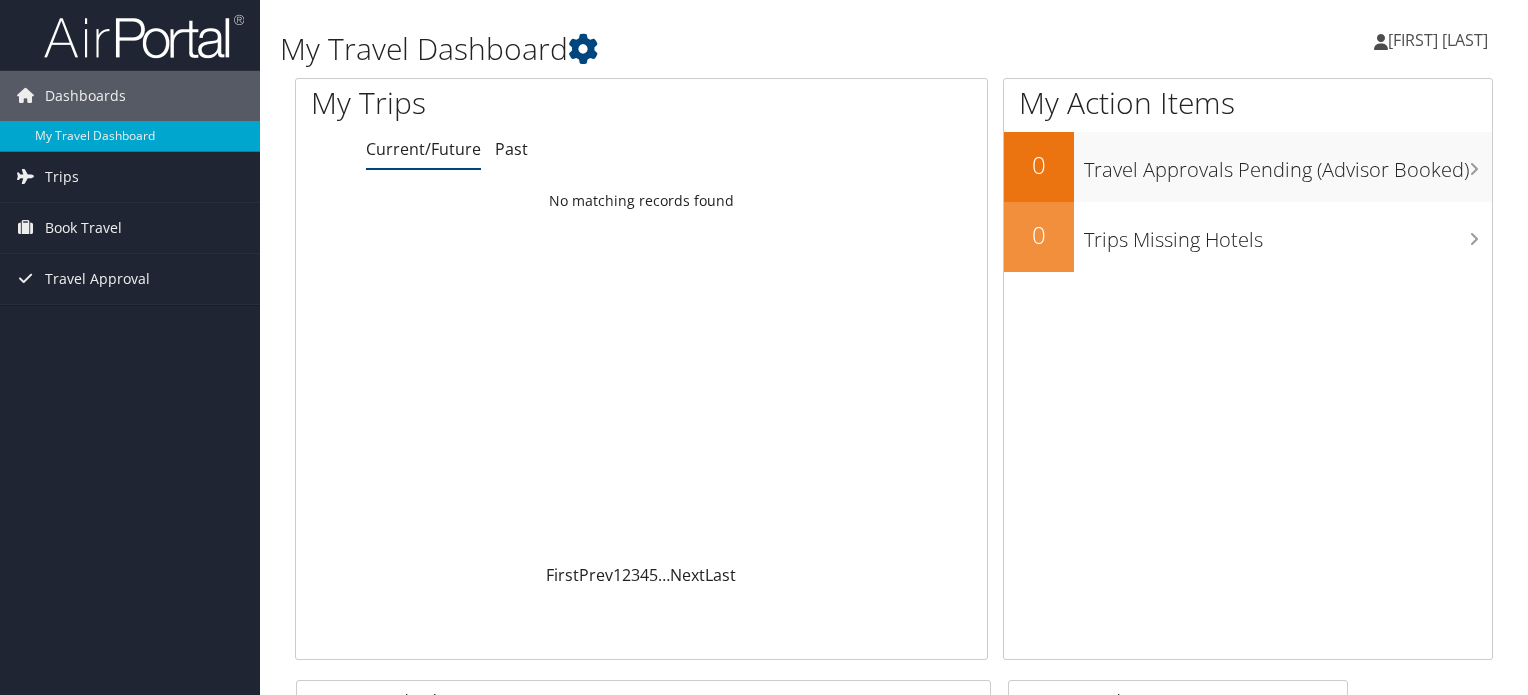 scroll, scrollTop: 0, scrollLeft: 0, axis: both 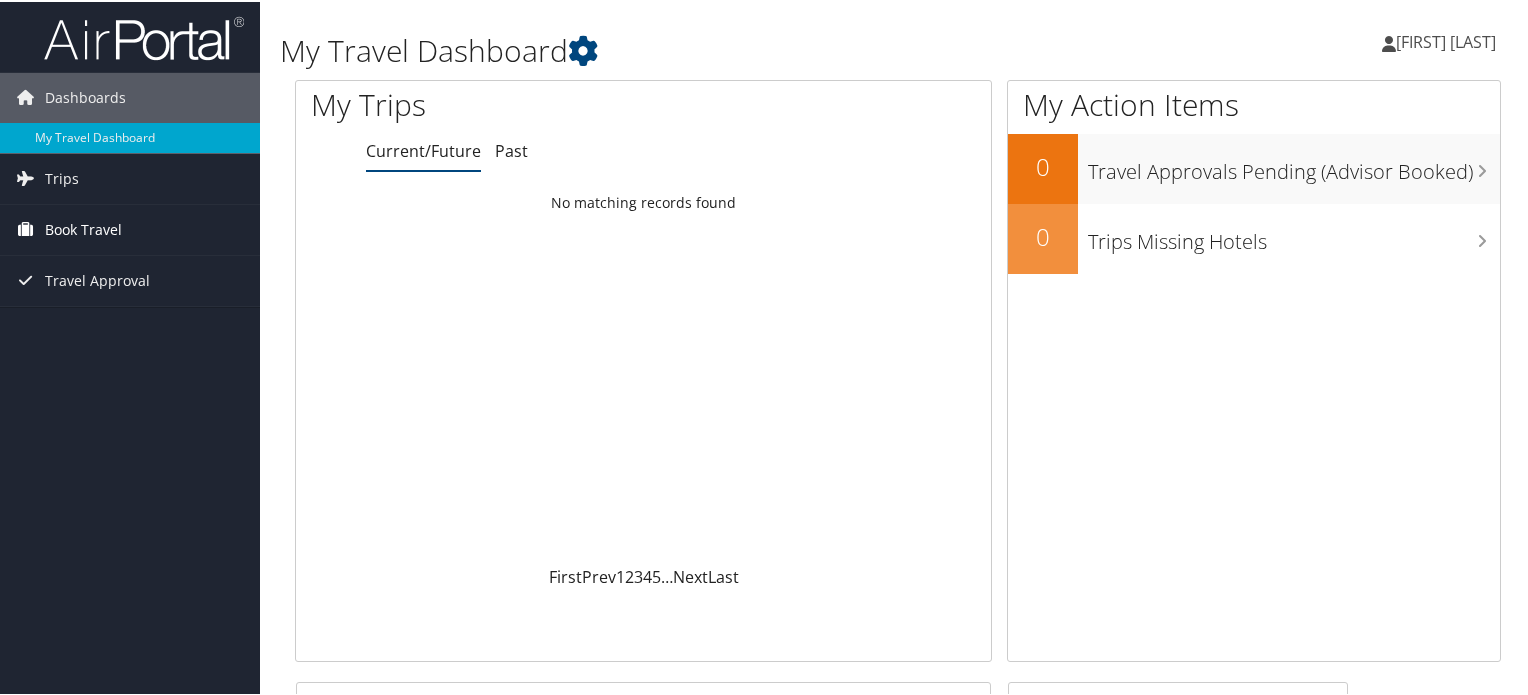 click on "Book Travel" at bounding box center [83, 228] 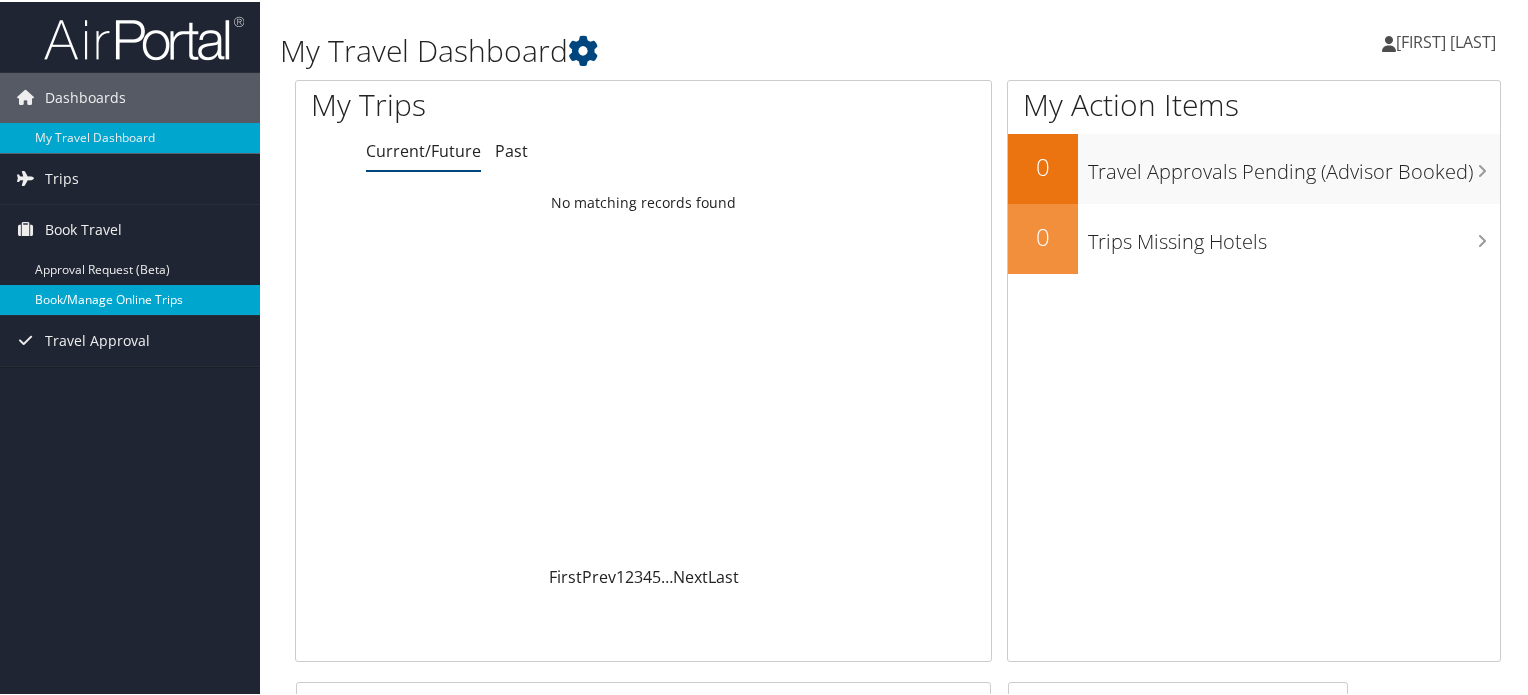 click on "Book/Manage Online Trips" at bounding box center (130, 298) 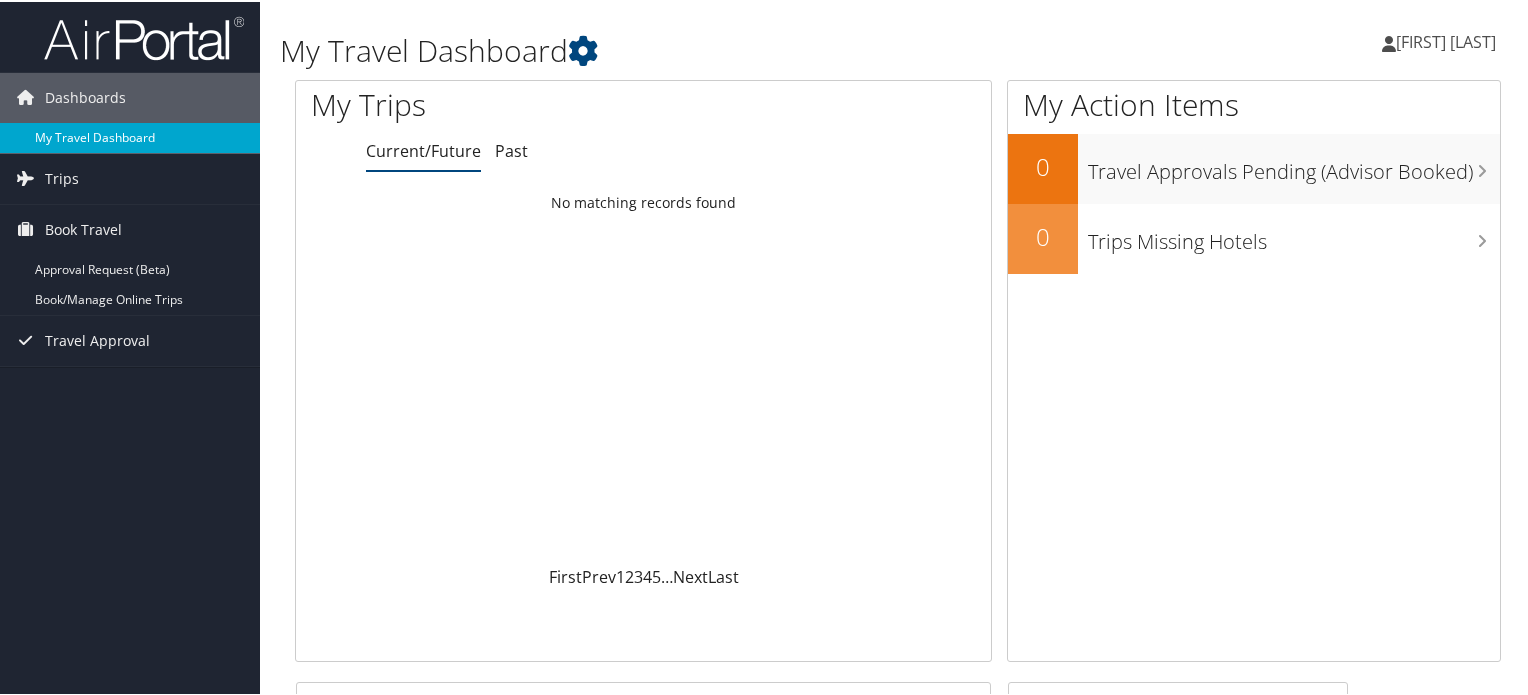 click on "My Travel Dashboard" at bounding box center [130, 136] 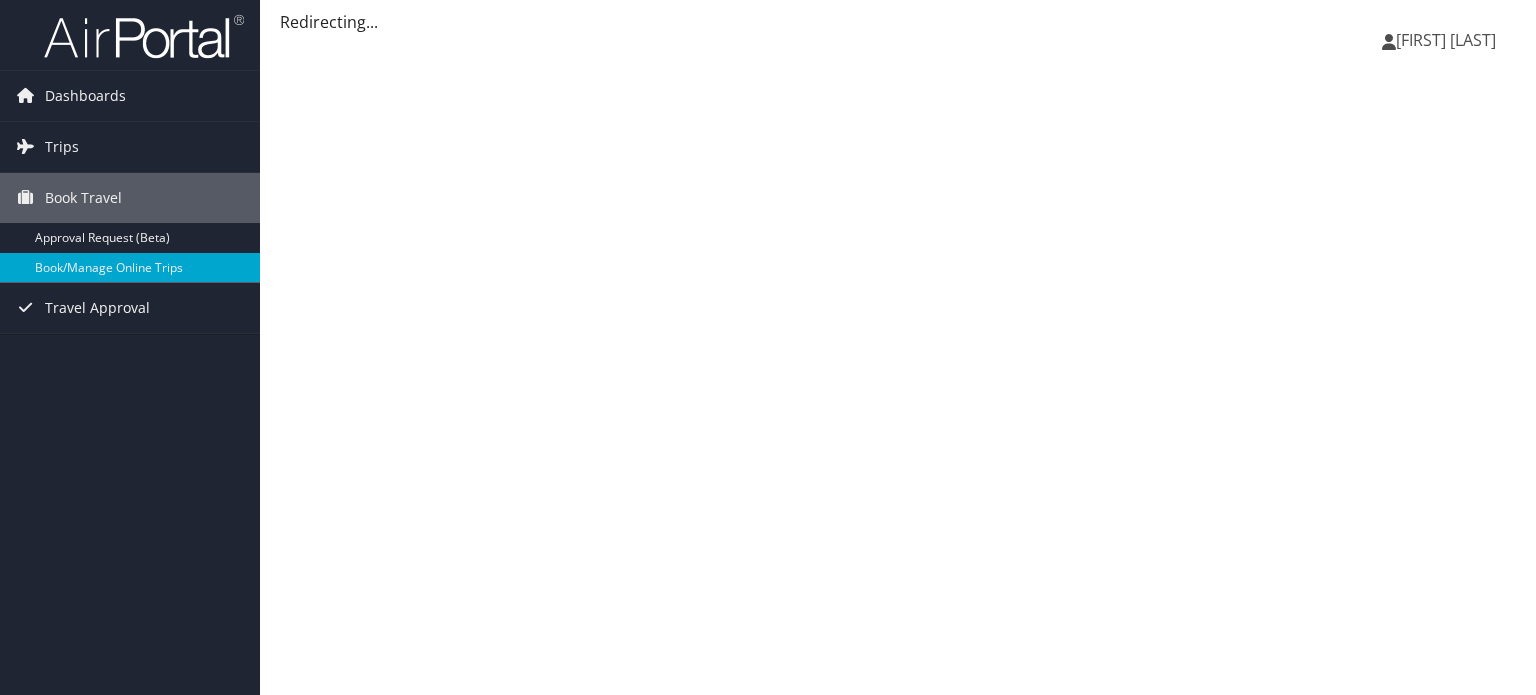 scroll, scrollTop: 0, scrollLeft: 0, axis: both 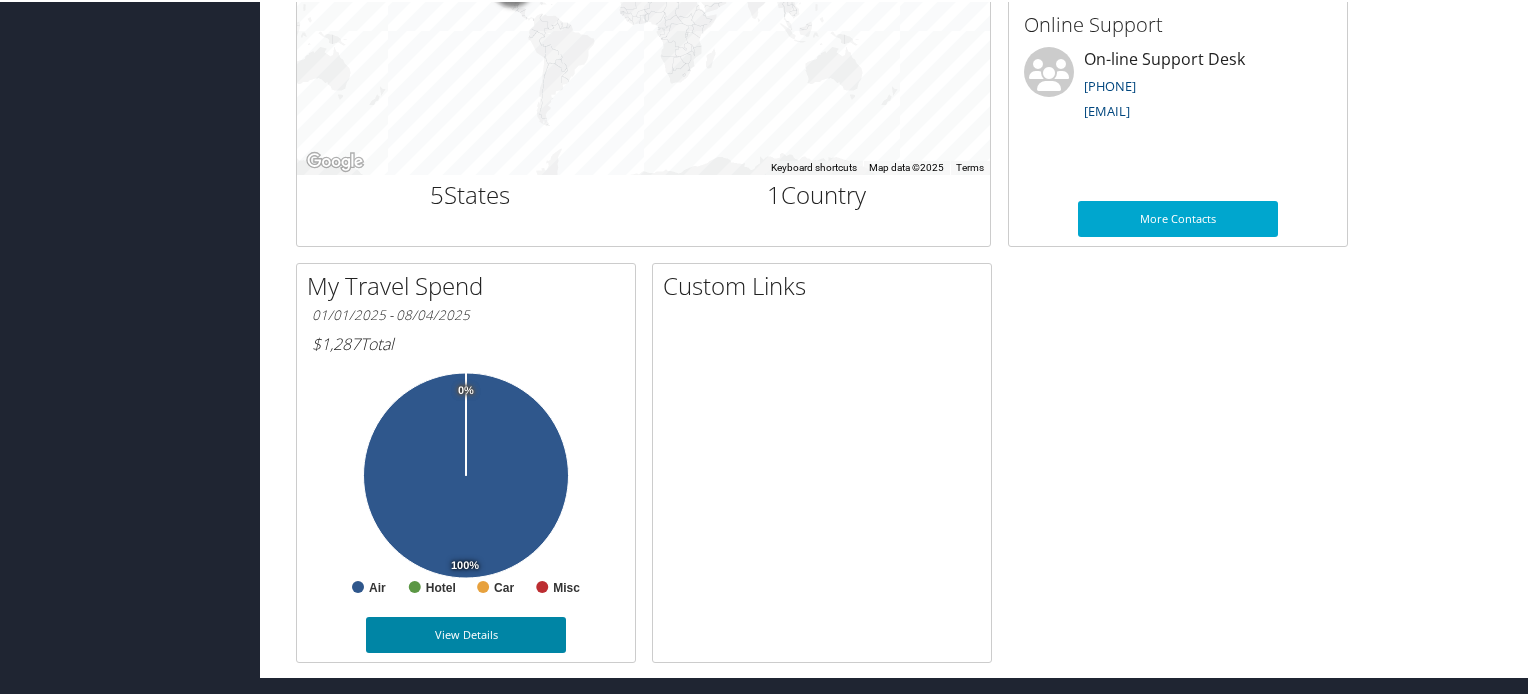 click on "View Details" at bounding box center (466, 633) 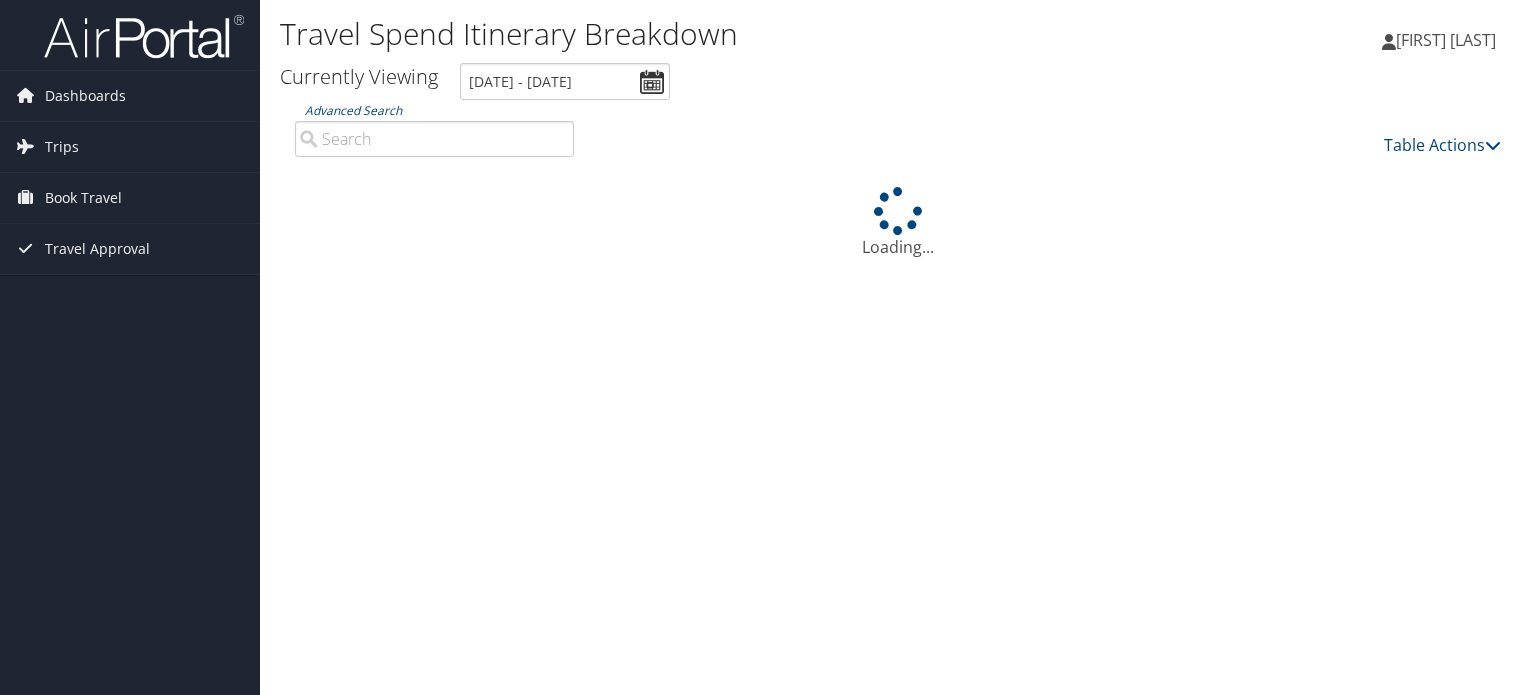 scroll, scrollTop: 0, scrollLeft: 0, axis: both 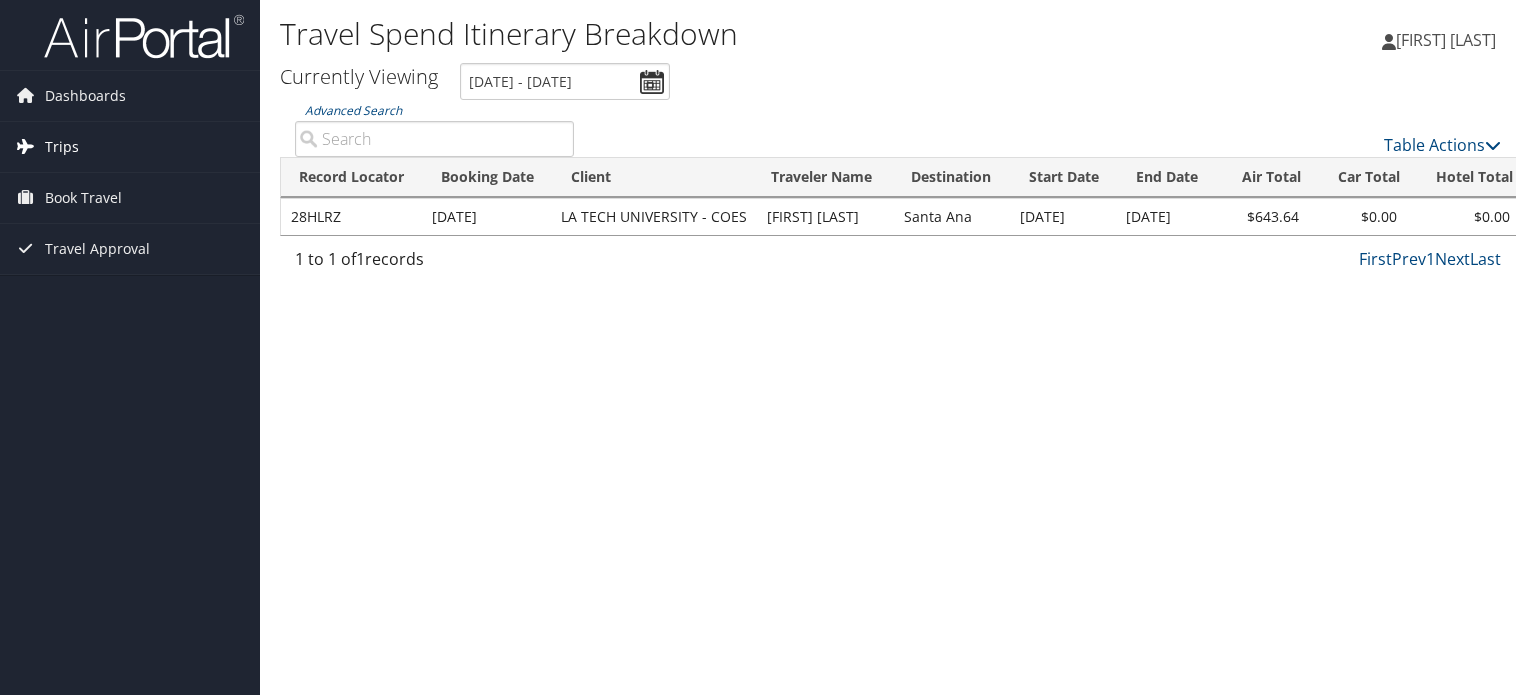 click on "Trips" at bounding box center [62, 147] 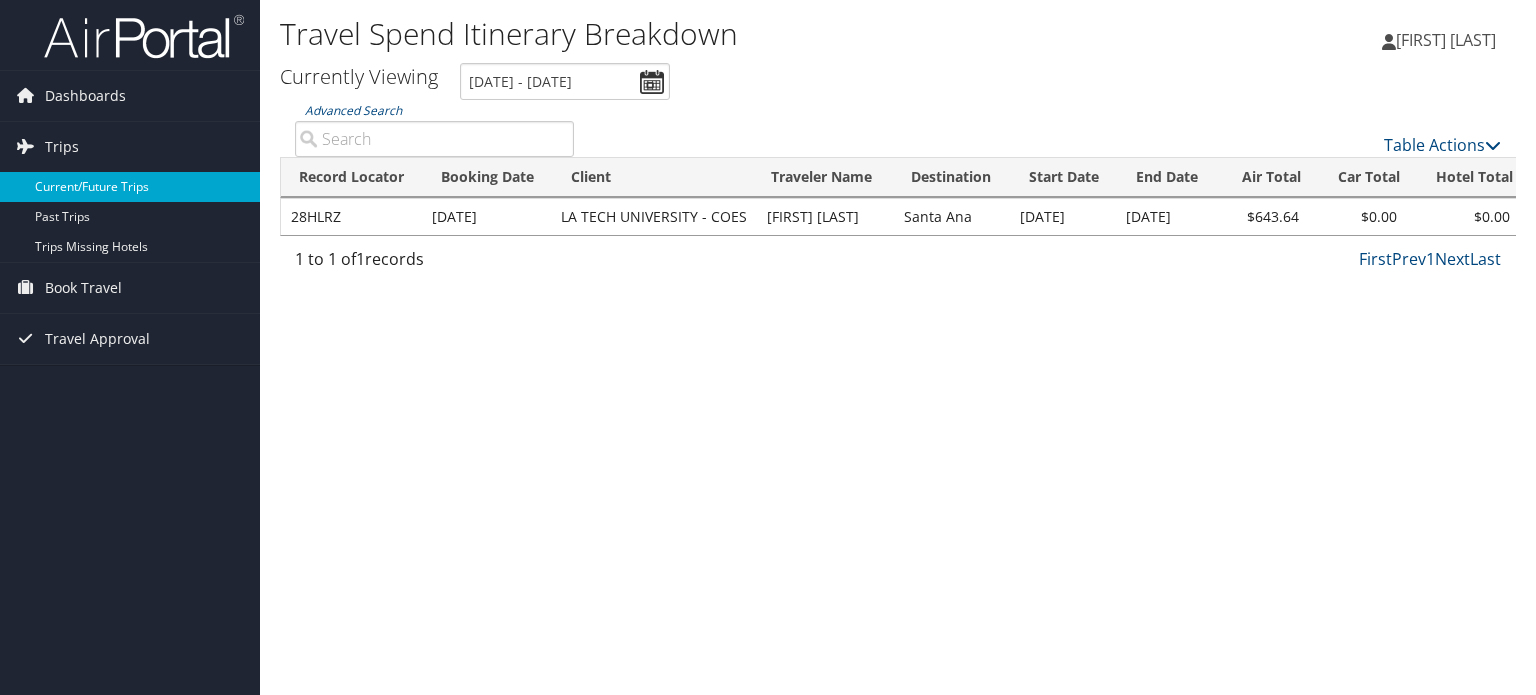 click on "Current/Future Trips" at bounding box center (130, 187) 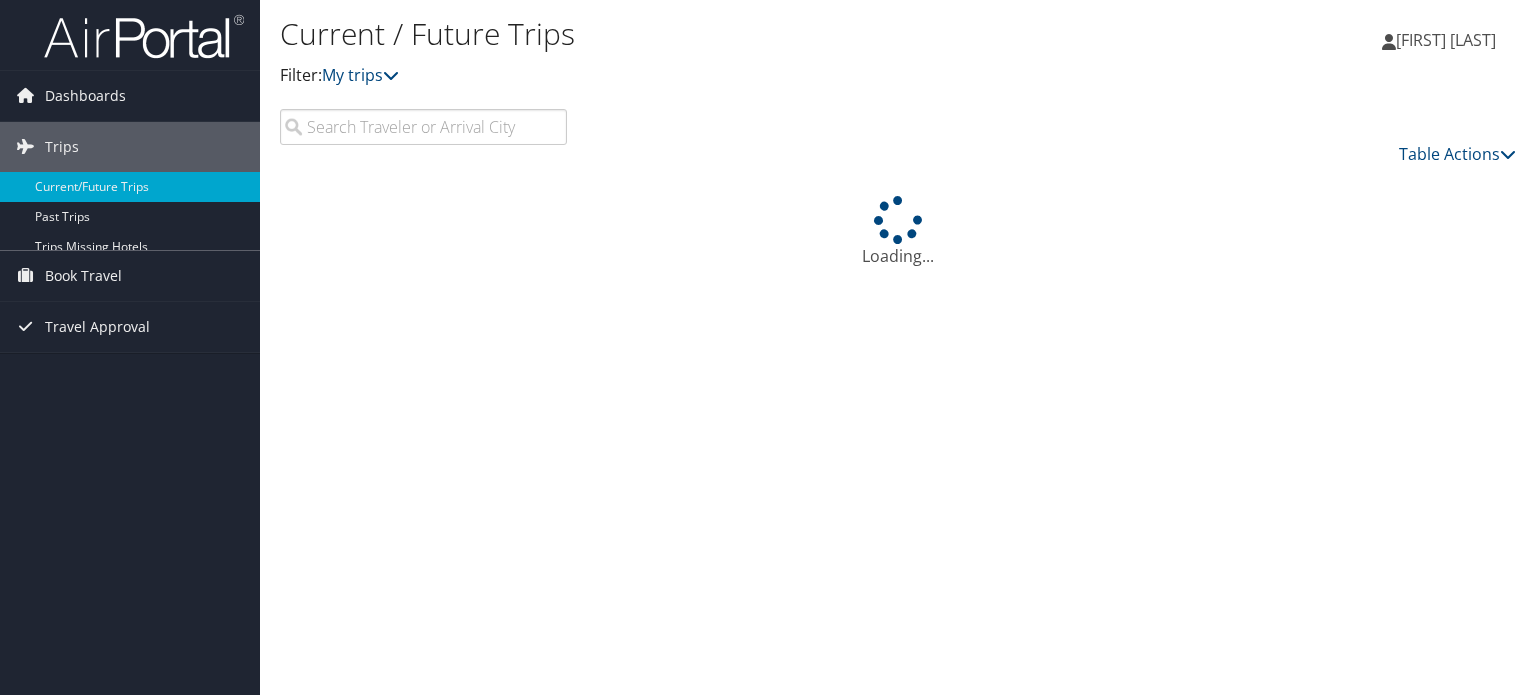 scroll, scrollTop: 0, scrollLeft: 0, axis: both 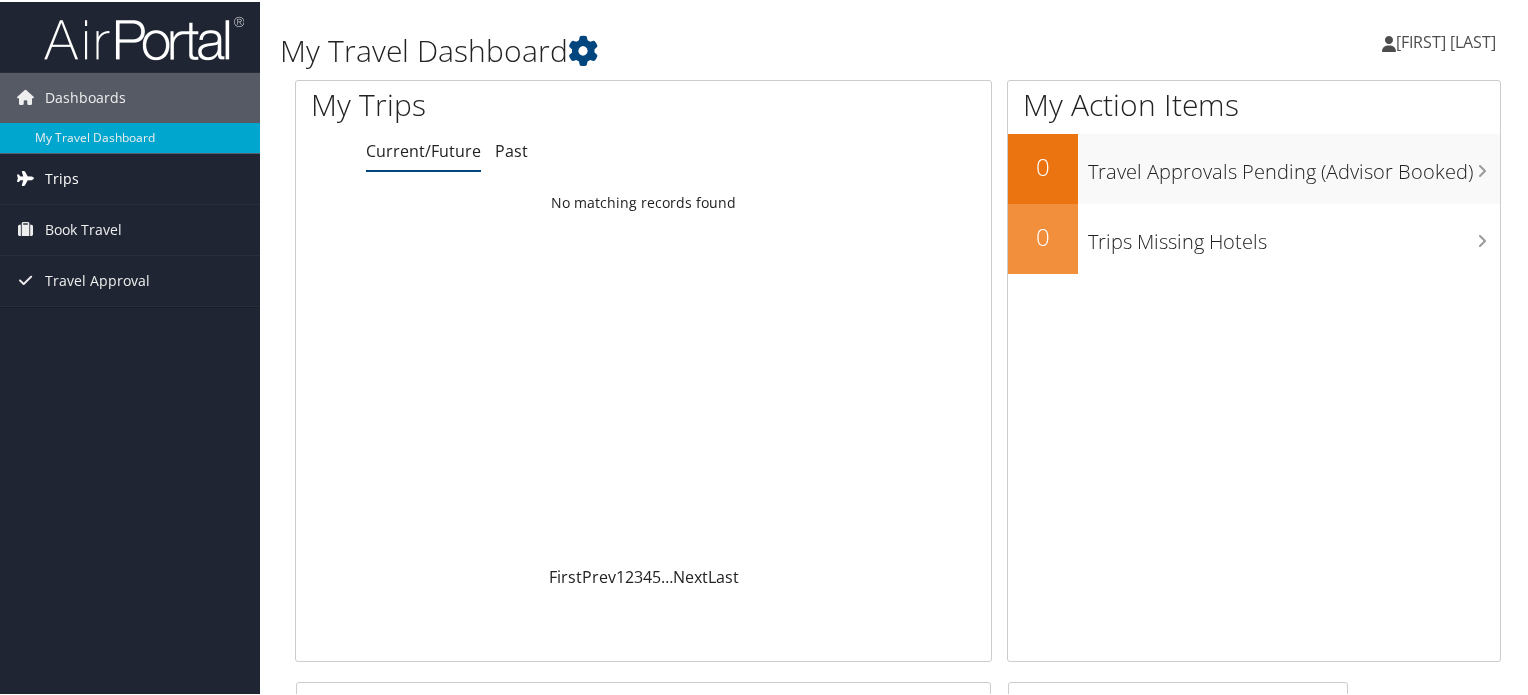 click on "Trips" at bounding box center (130, 177) 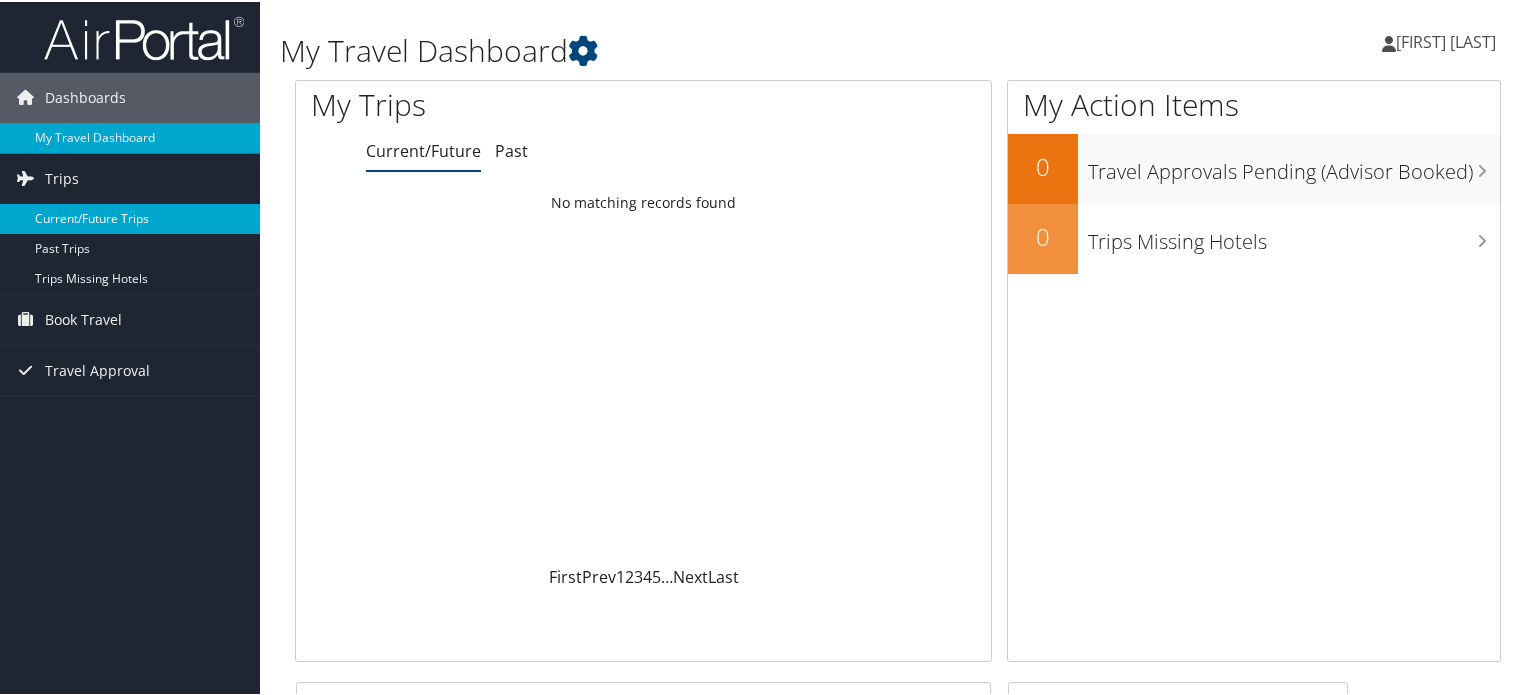 click on "Current/Future Trips" at bounding box center [130, 217] 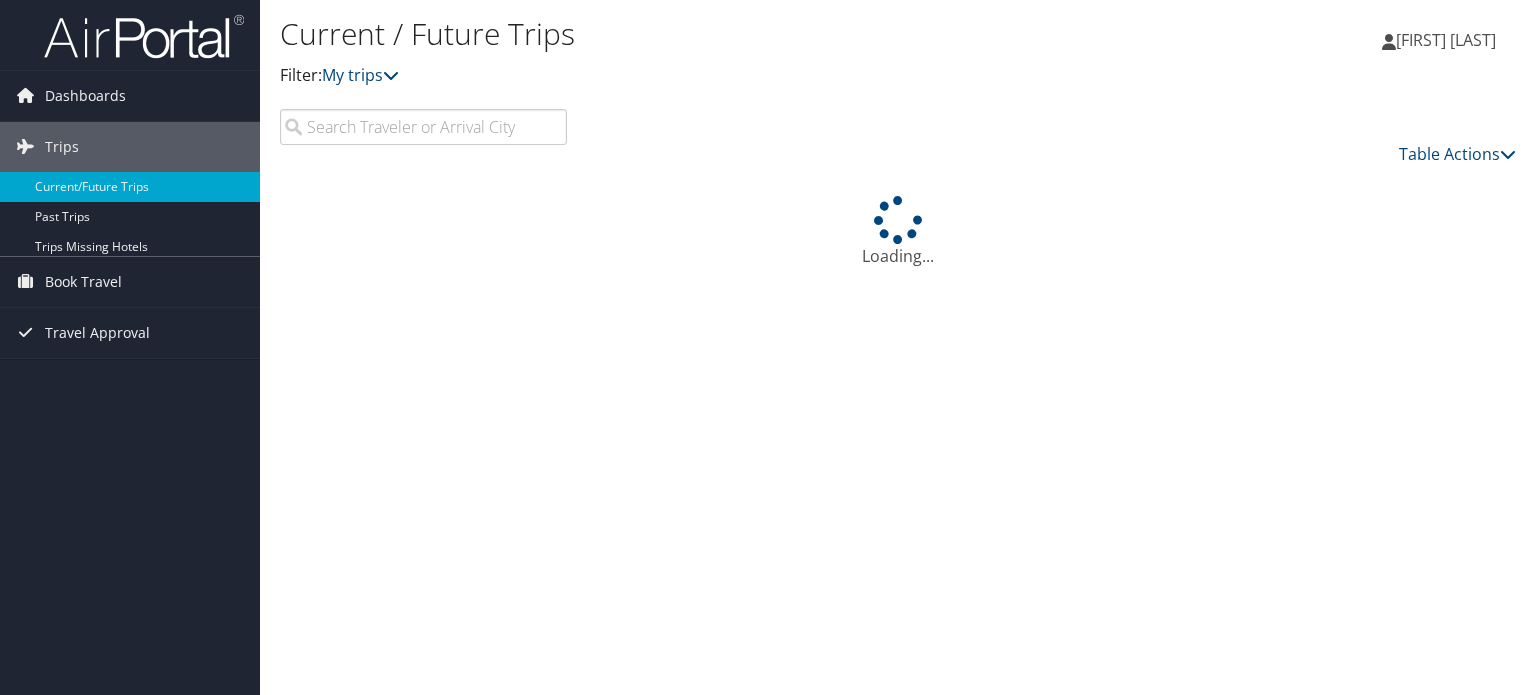 scroll, scrollTop: 0, scrollLeft: 0, axis: both 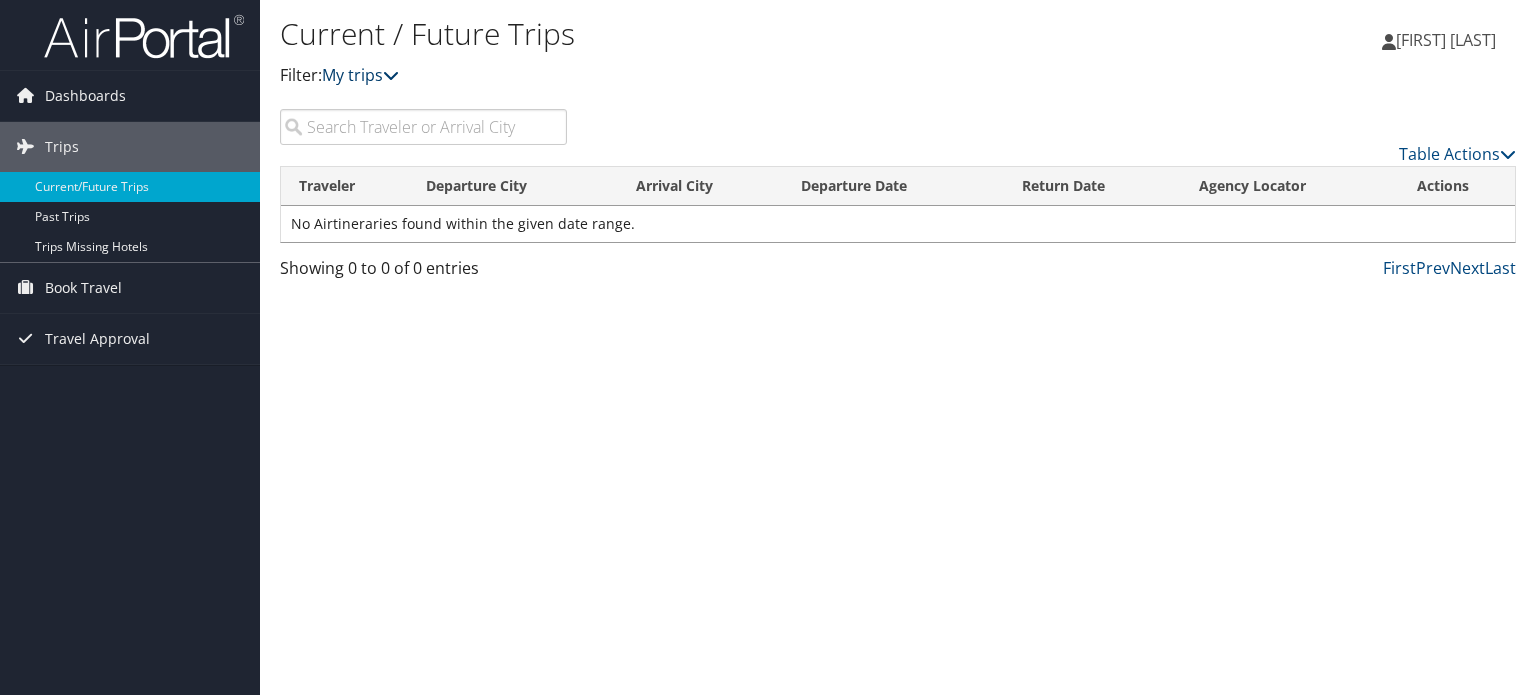 click on "My trips" at bounding box center (360, 75) 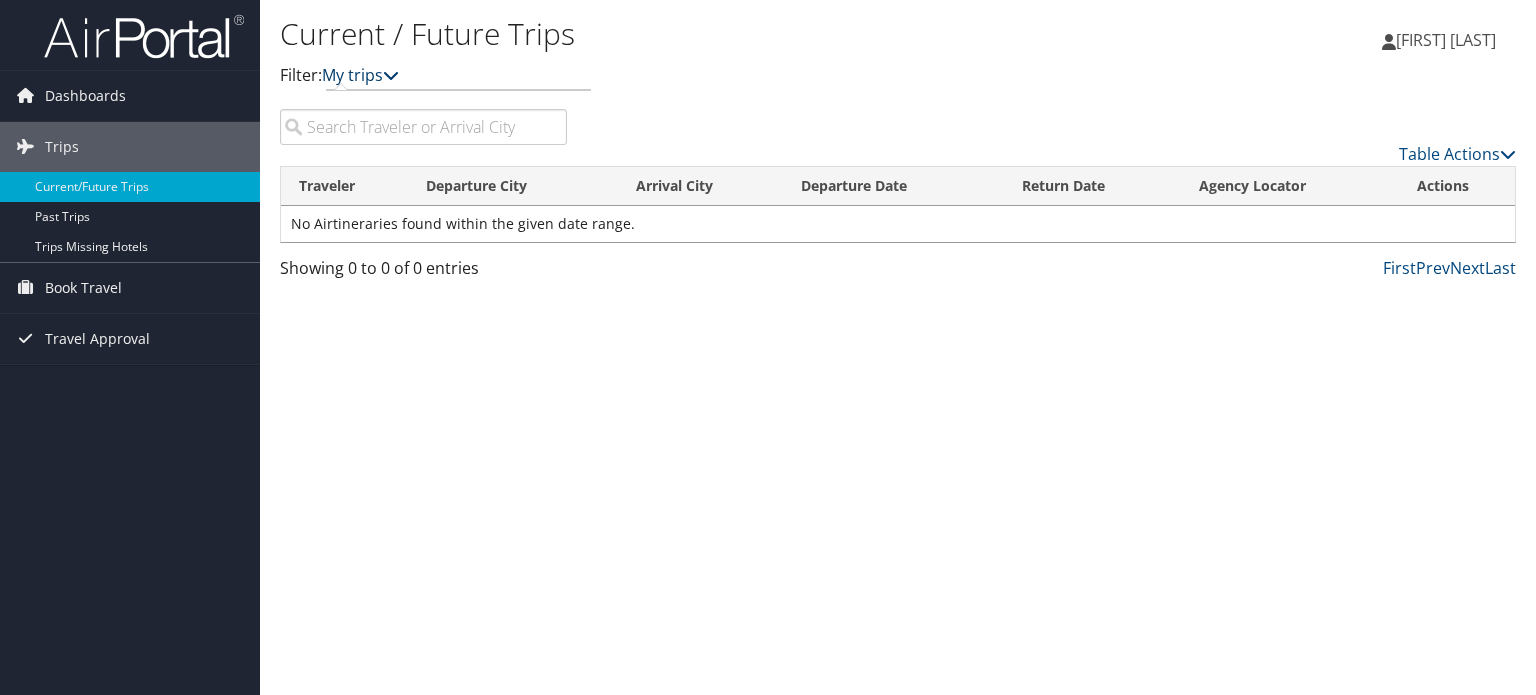 click at bounding box center [391, 75] 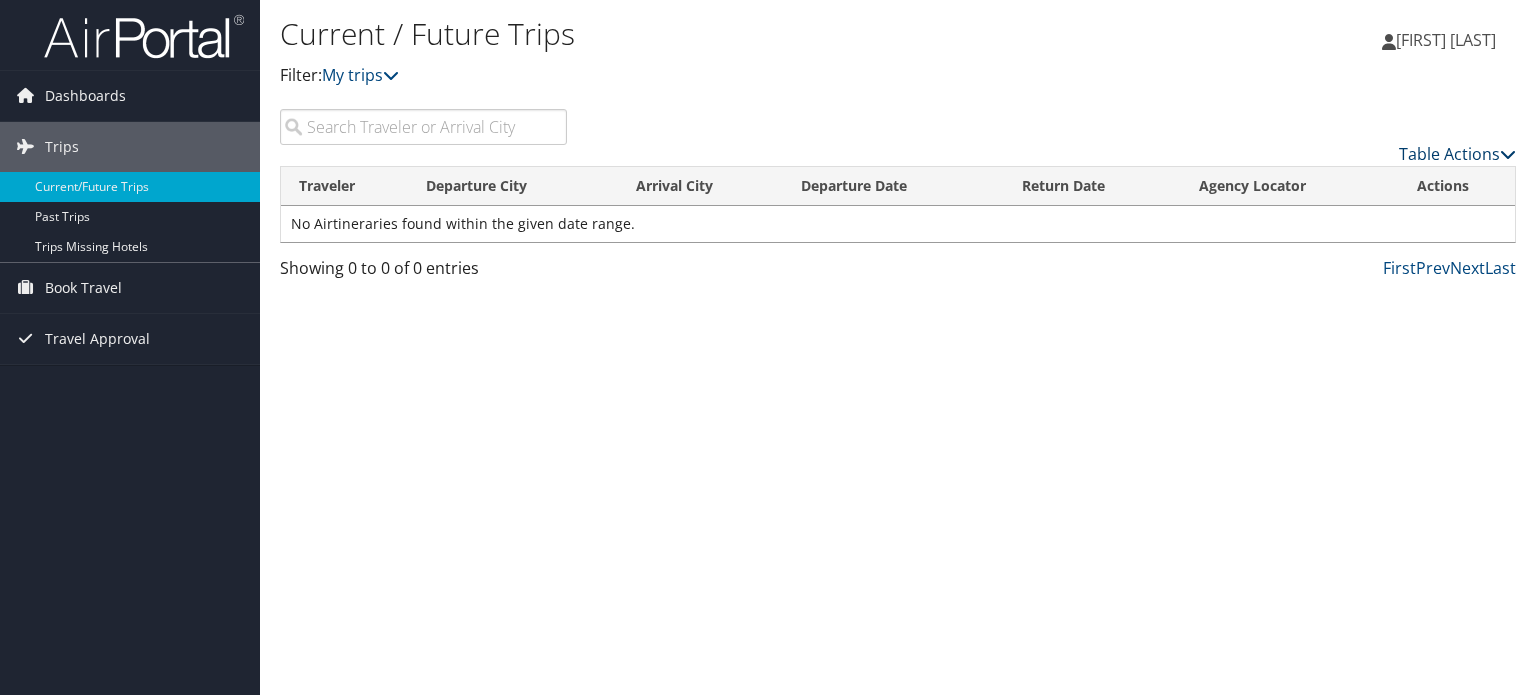 click at bounding box center [1508, 154] 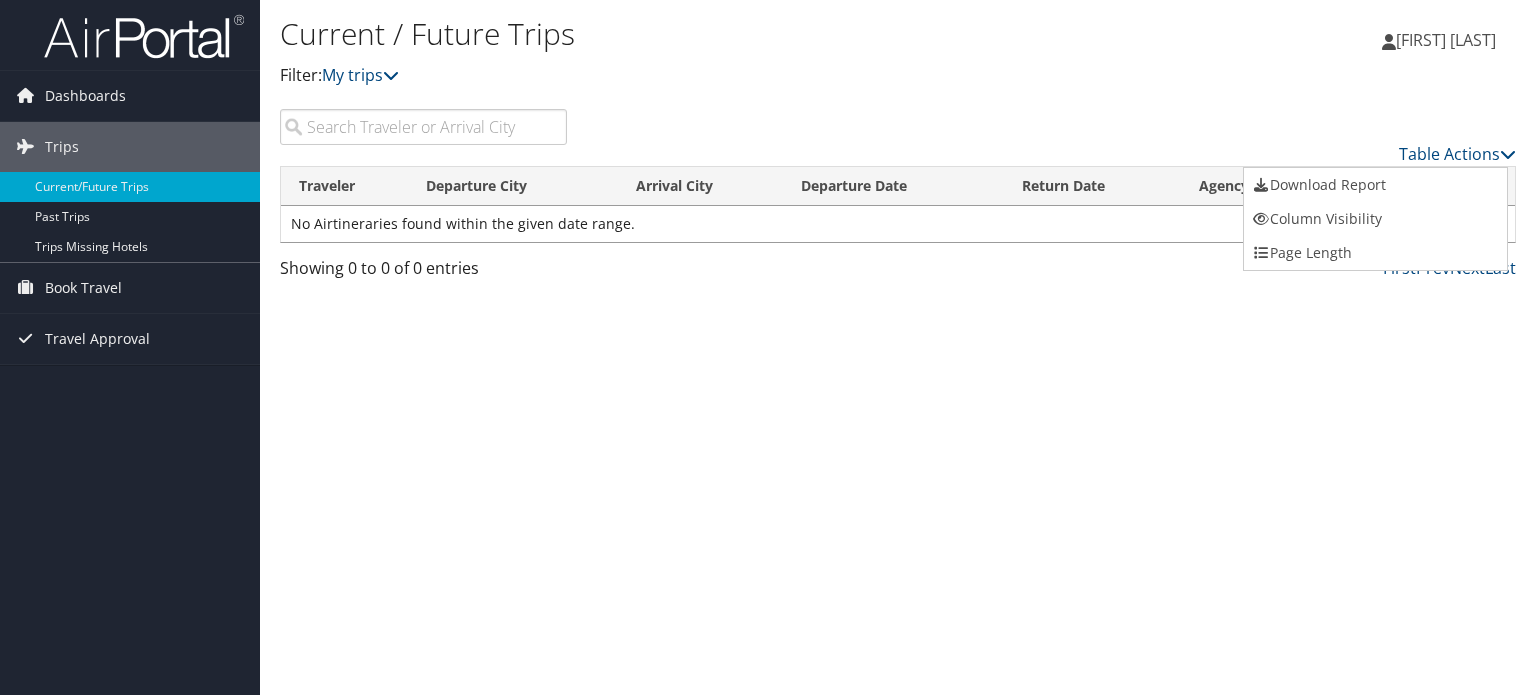 click at bounding box center [768, 347] 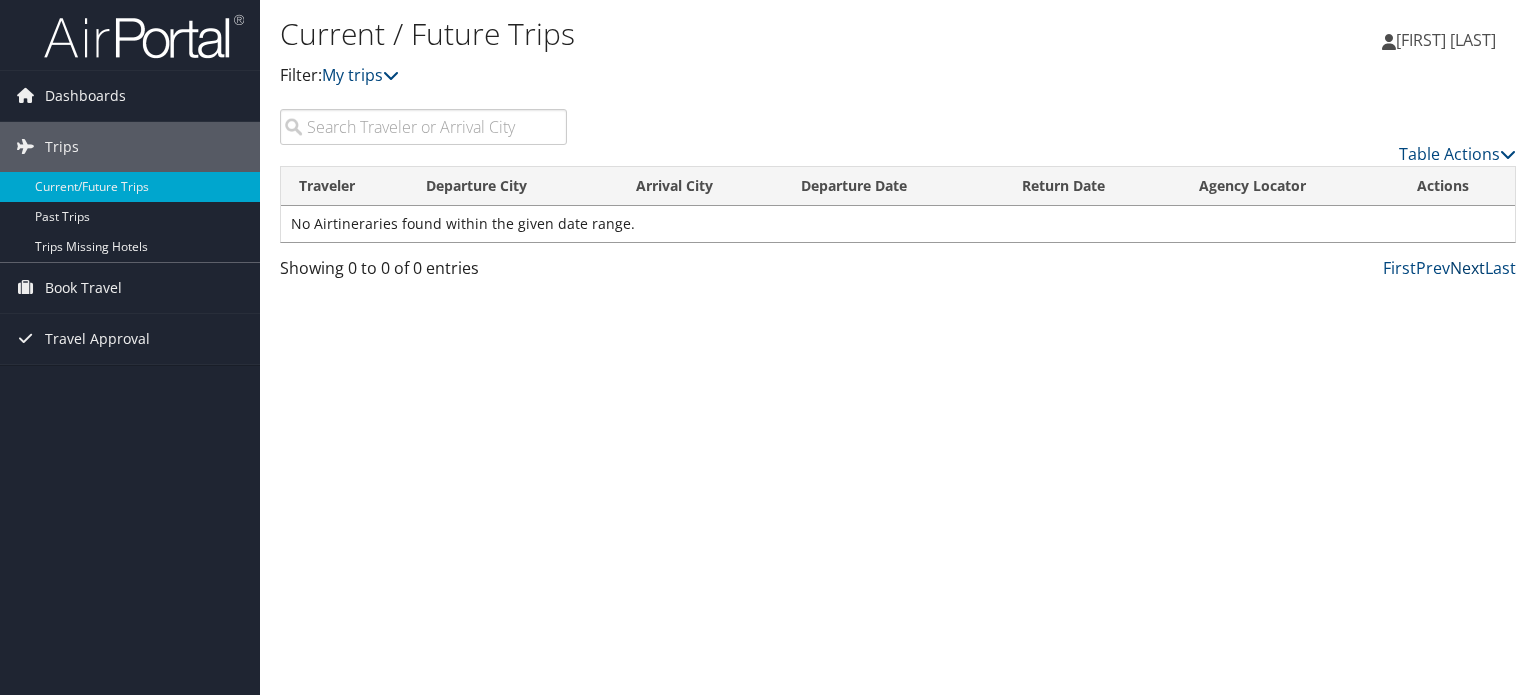 click on "Next" at bounding box center (1467, 268) 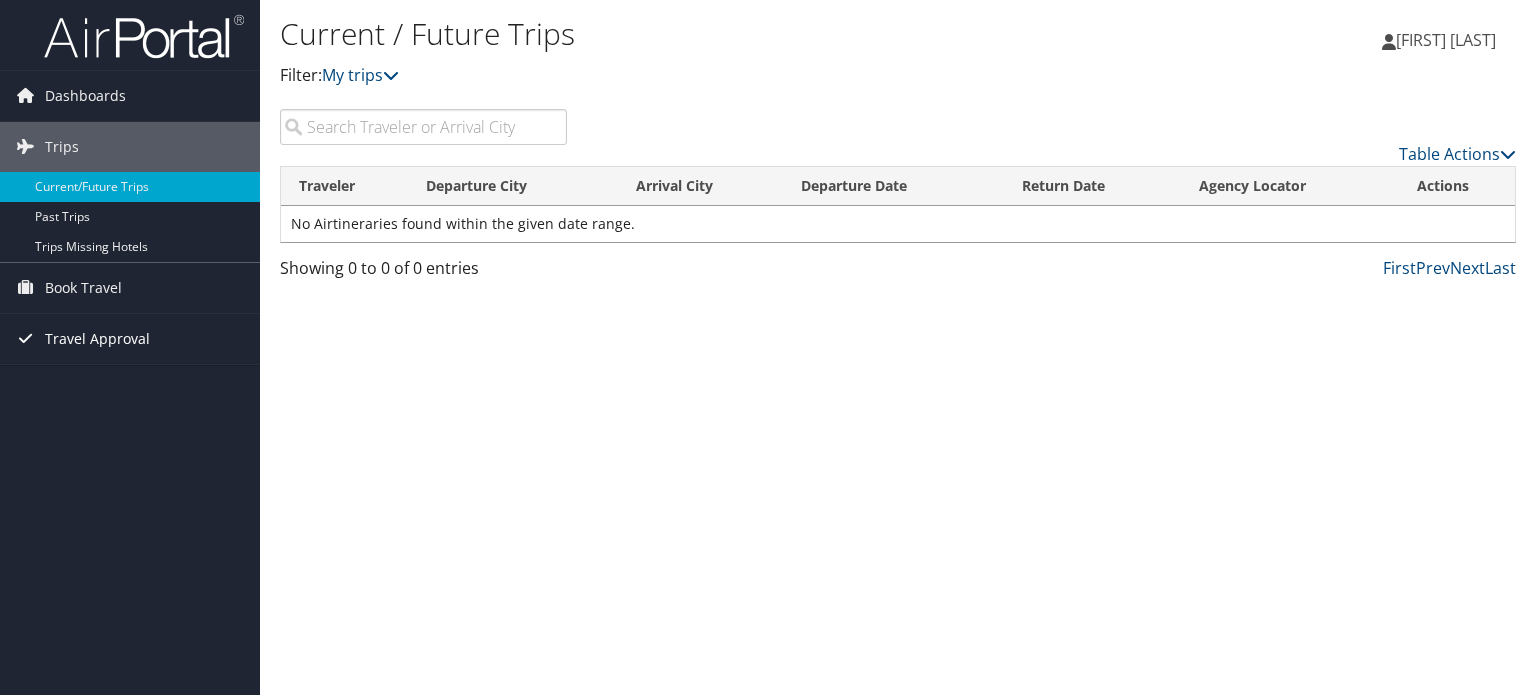 click on "Travel Approval" at bounding box center [97, 339] 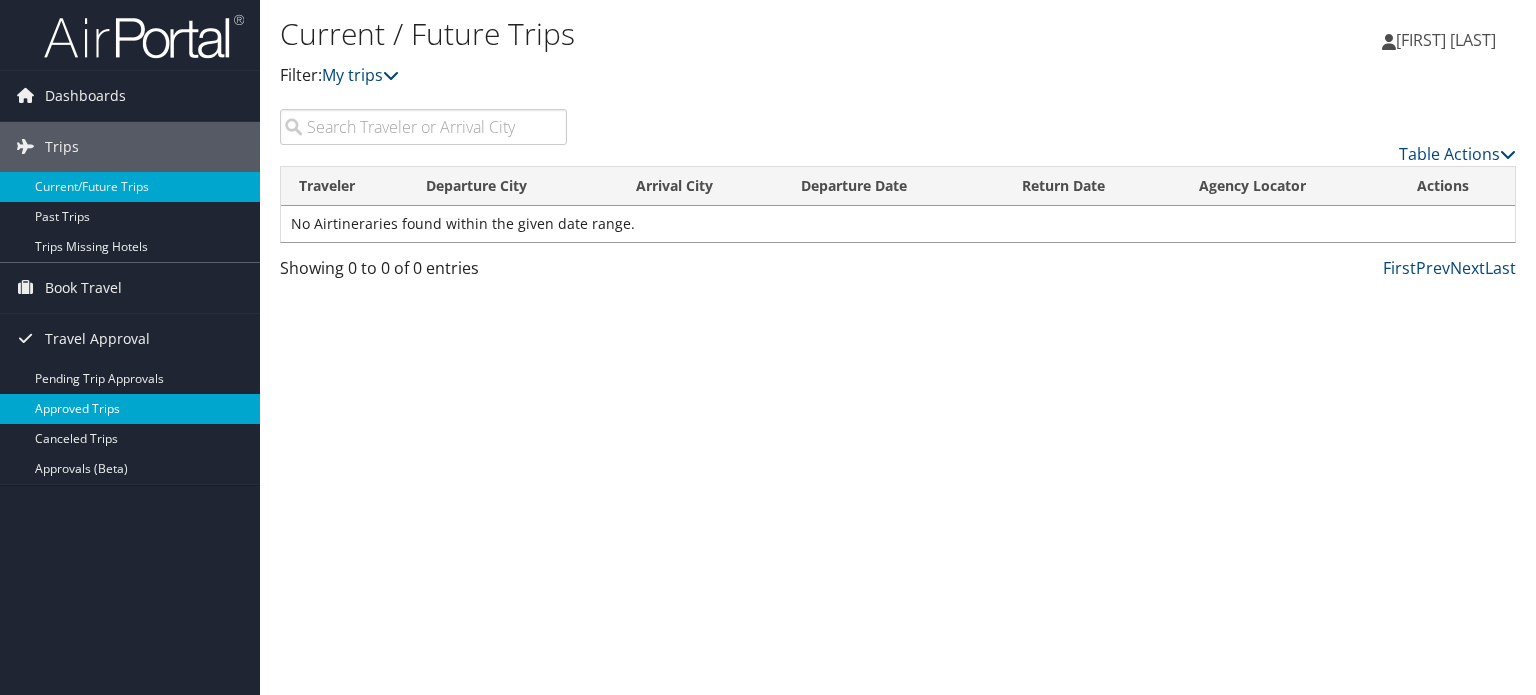 click on "Approved Trips" at bounding box center [130, 409] 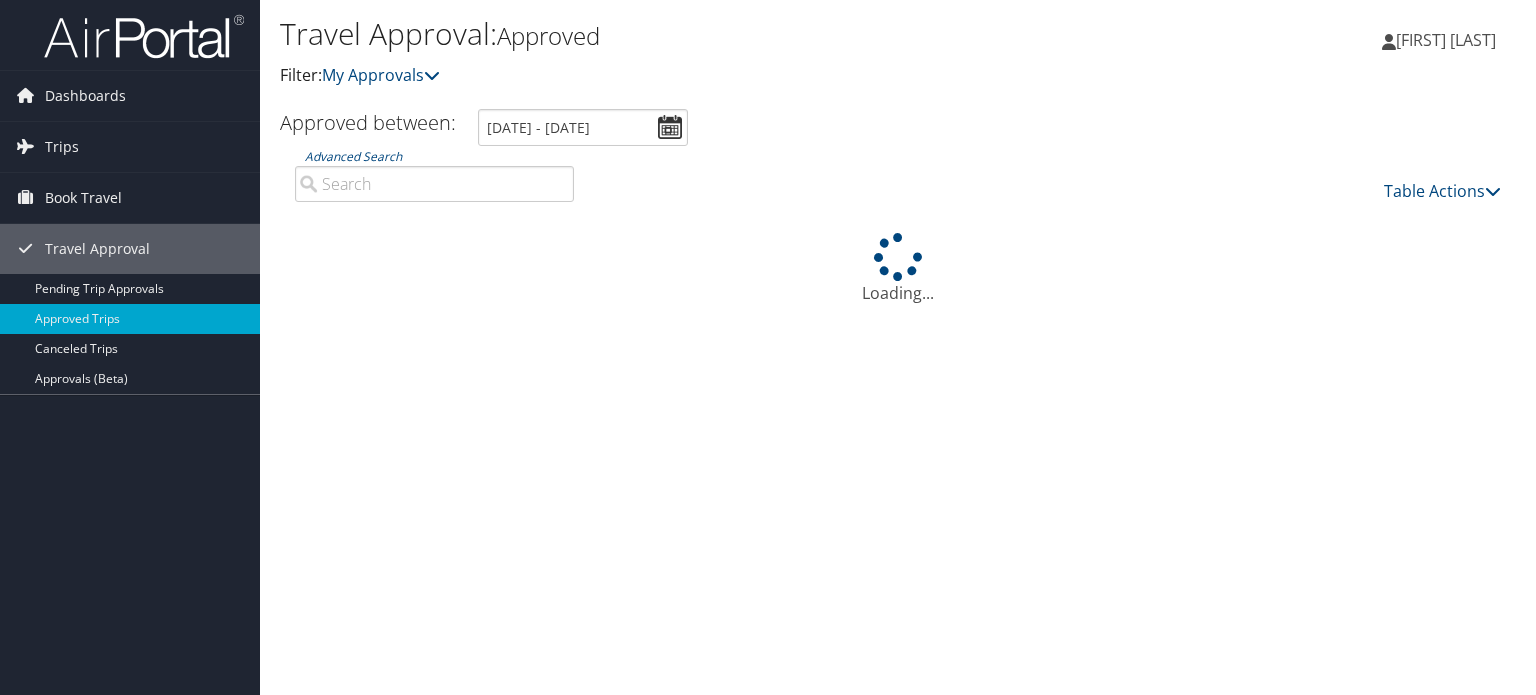 scroll, scrollTop: 0, scrollLeft: 0, axis: both 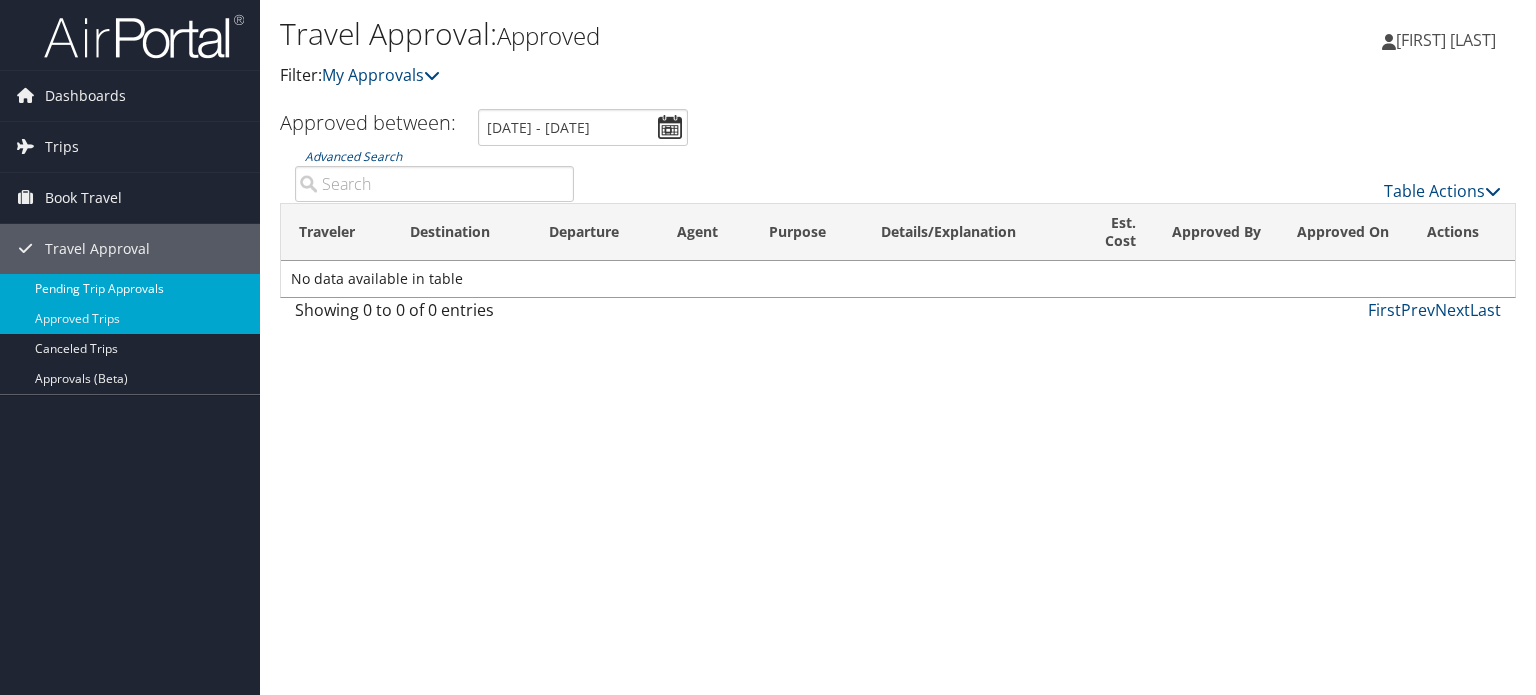 click on "Pending Trip Approvals" at bounding box center (130, 289) 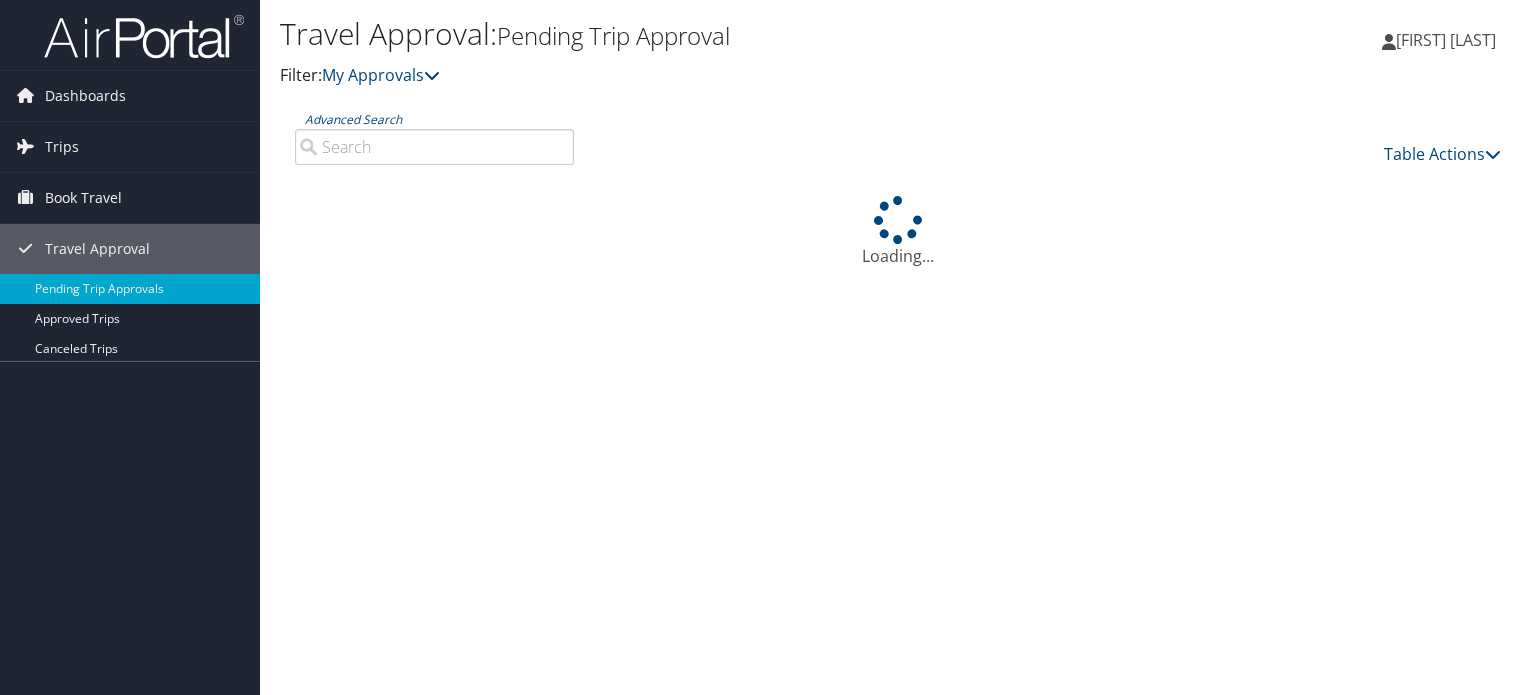 scroll, scrollTop: 0, scrollLeft: 0, axis: both 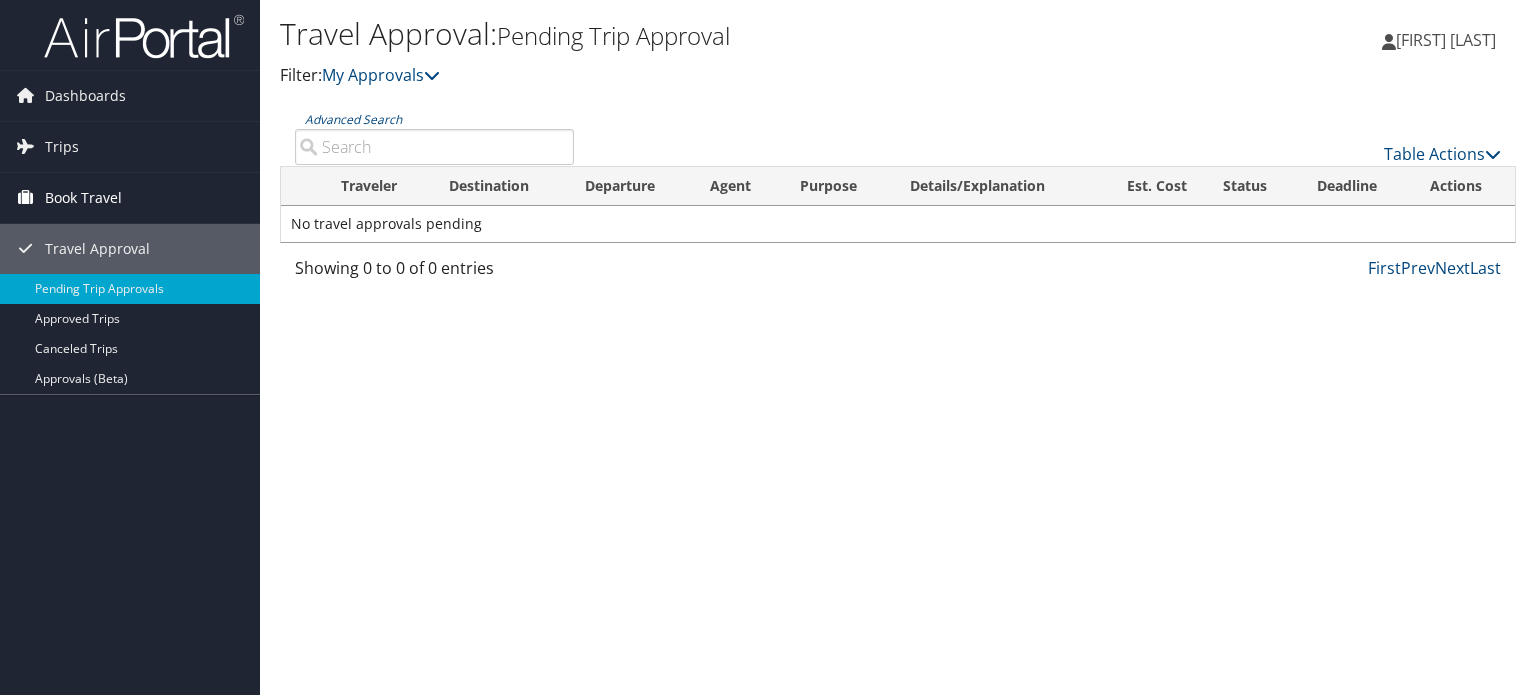 click on "Book Travel" at bounding box center (83, 198) 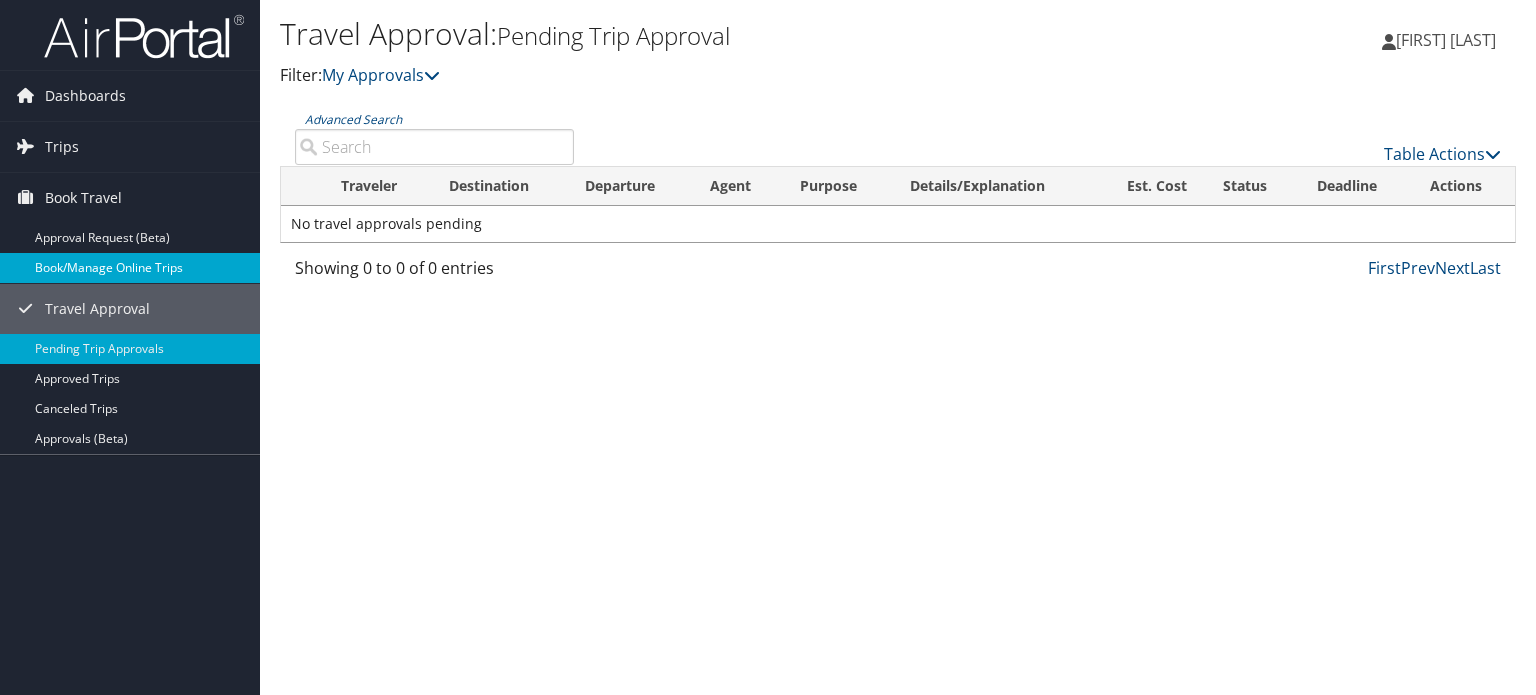 click on "Book/Manage Online Trips" at bounding box center [130, 268] 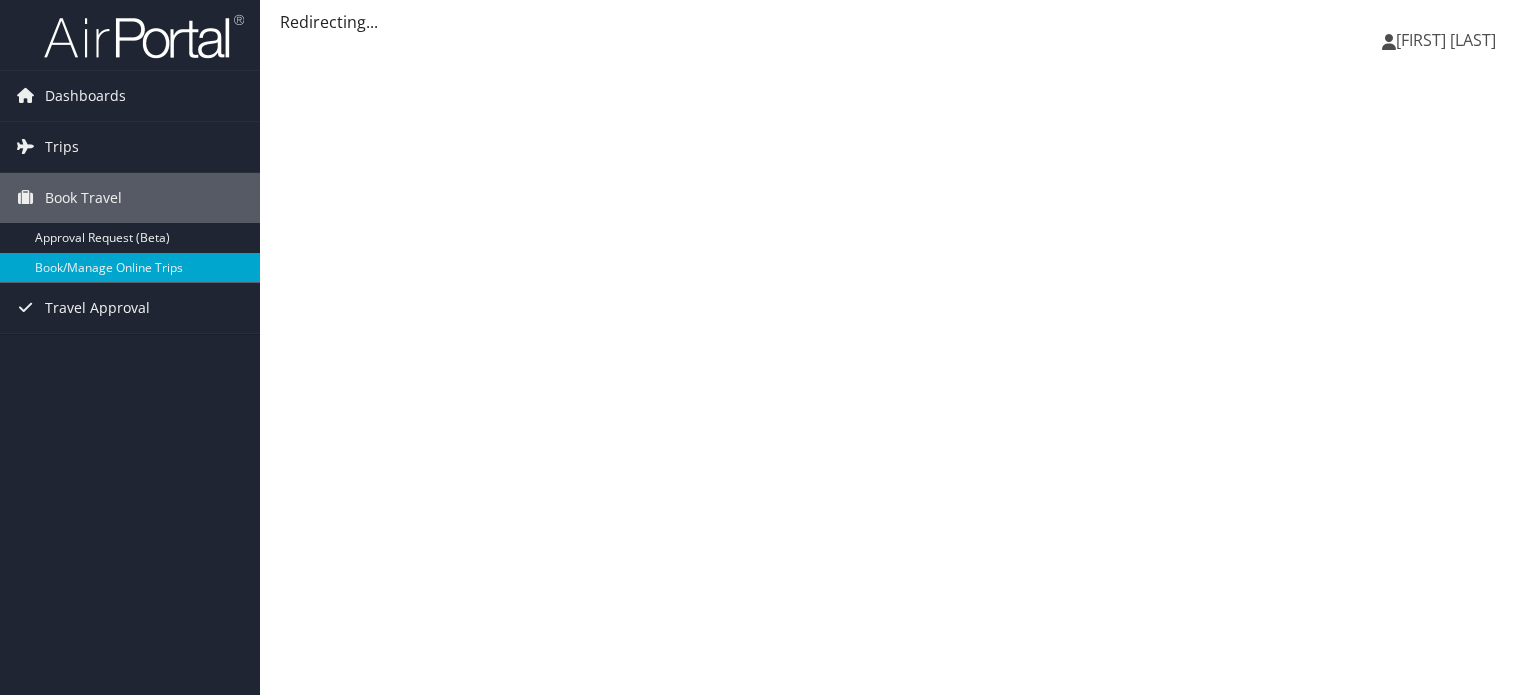 scroll, scrollTop: 0, scrollLeft: 0, axis: both 